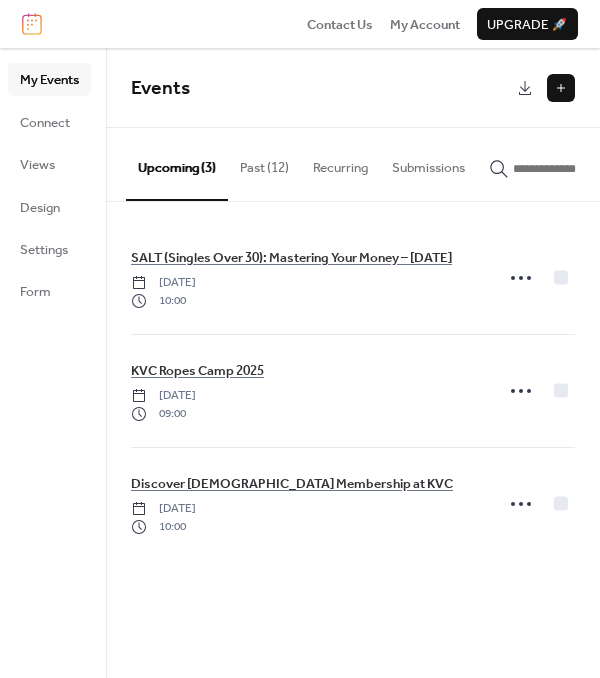 scroll, scrollTop: 0, scrollLeft: 0, axis: both 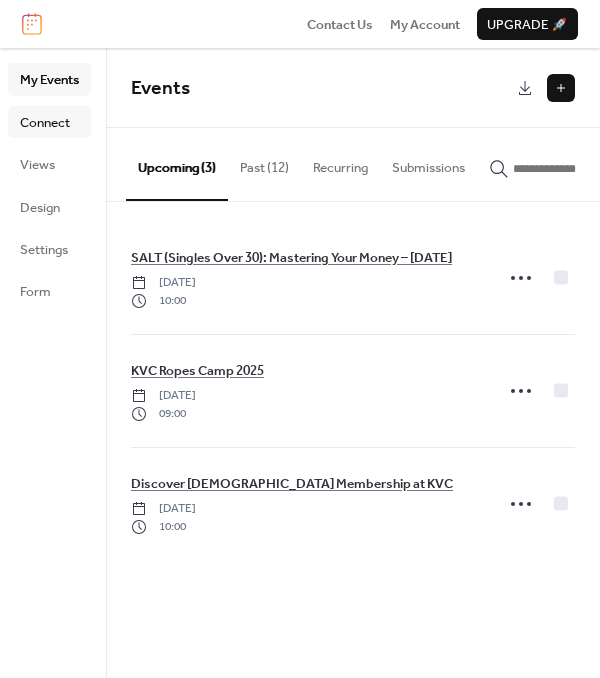 click on "Connect" at bounding box center [45, 123] 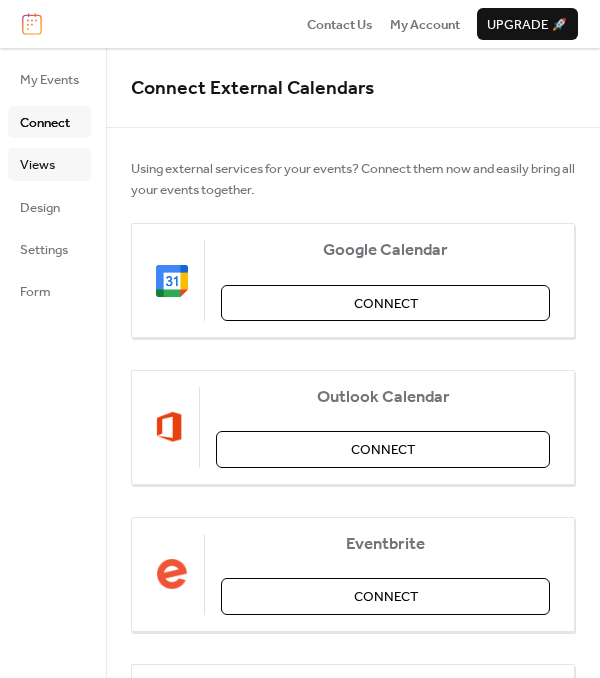 click on "Views" at bounding box center [37, 165] 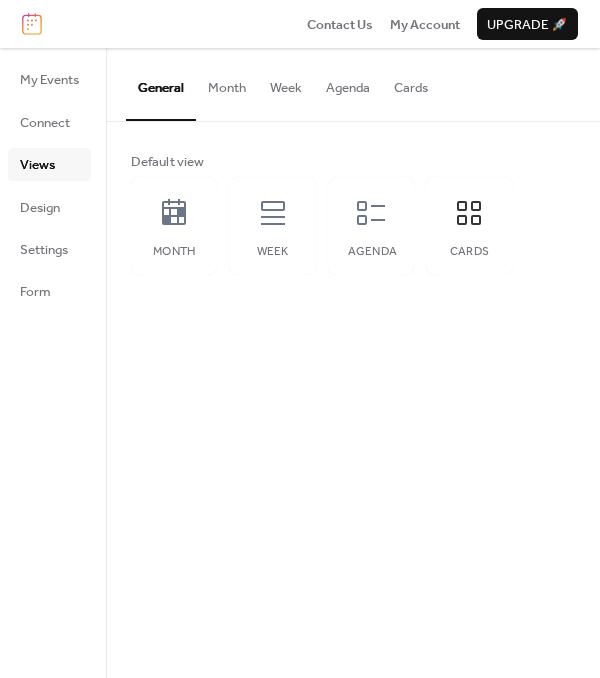 click on "Cards" at bounding box center [411, 83] 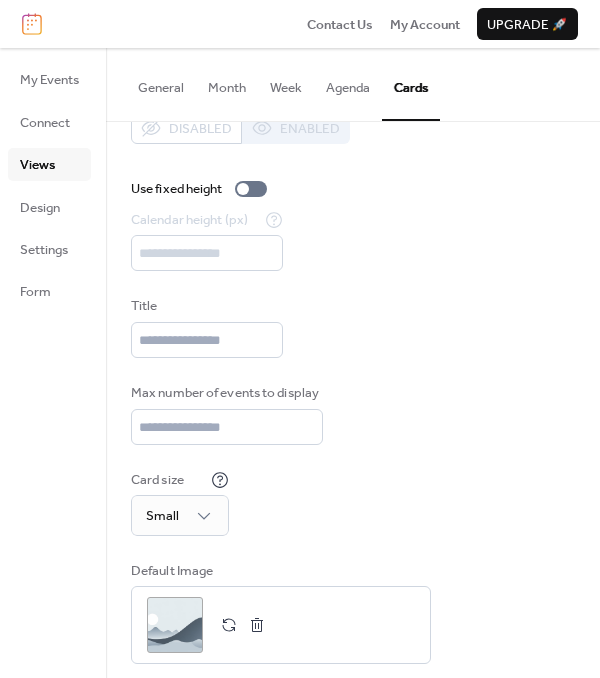 scroll, scrollTop: 73, scrollLeft: 0, axis: vertical 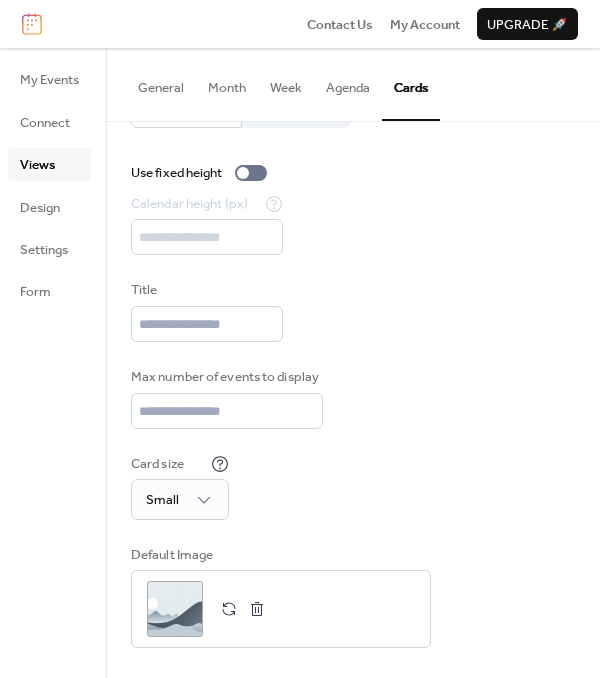 click on "Max number of events to display **" at bounding box center [353, 398] 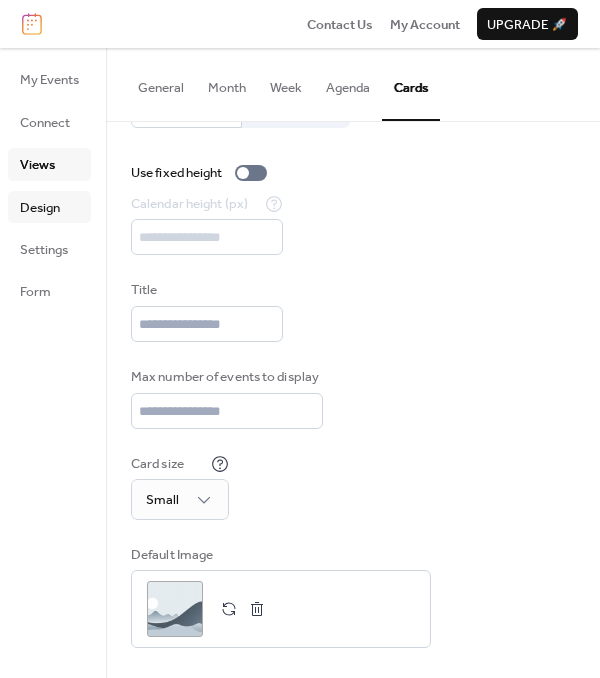 click on "Design" at bounding box center [40, 208] 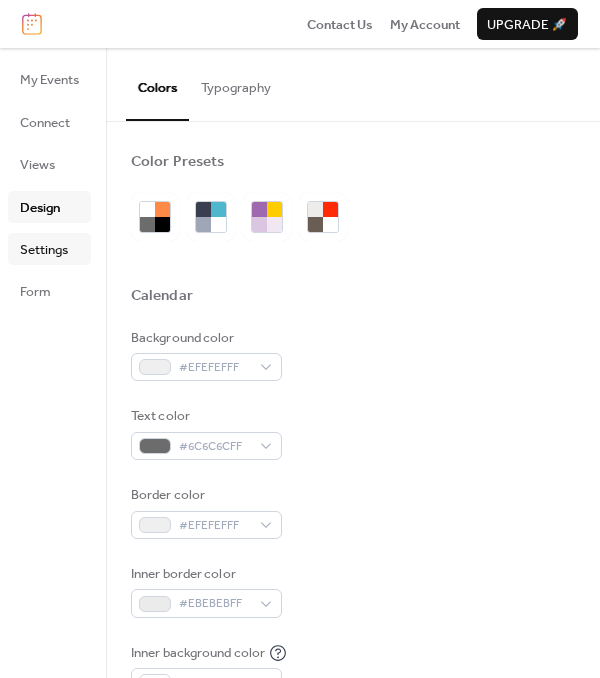 click on "Settings" at bounding box center [44, 250] 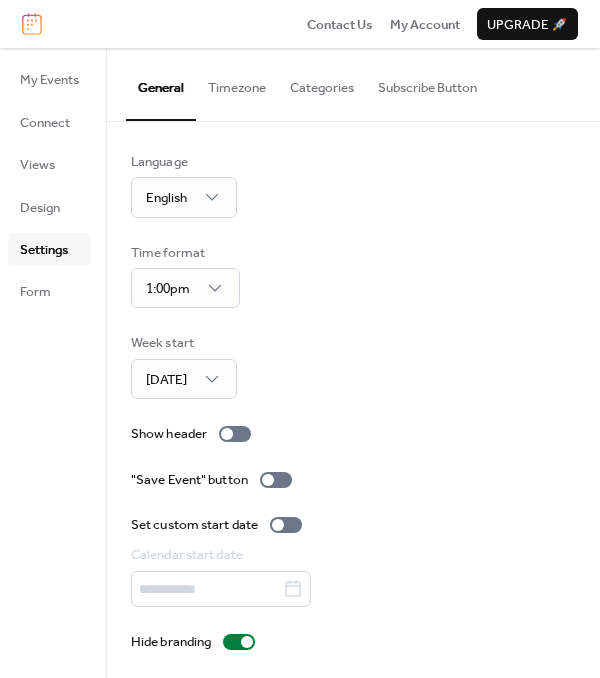 scroll, scrollTop: 10, scrollLeft: 0, axis: vertical 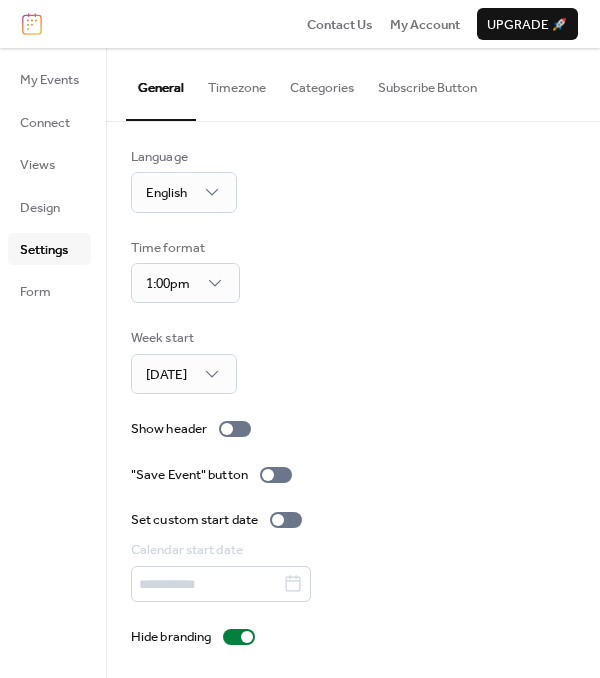 click on "Timezone" at bounding box center (237, 83) 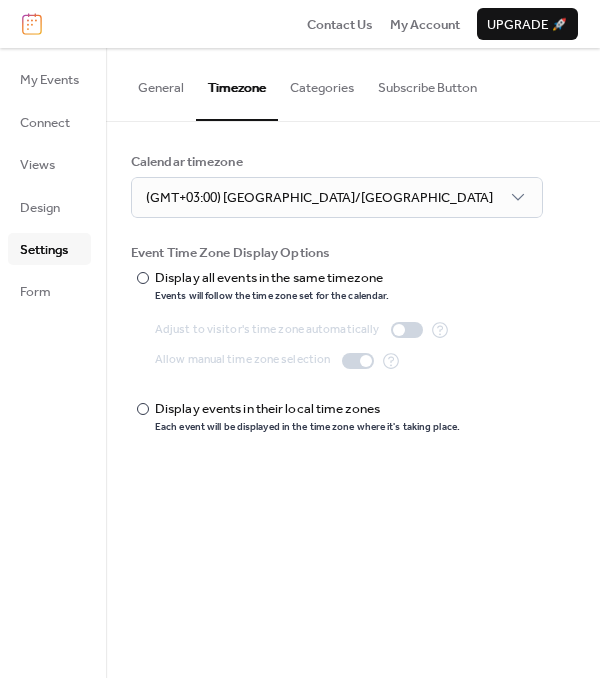 click on "Categories" at bounding box center (322, 83) 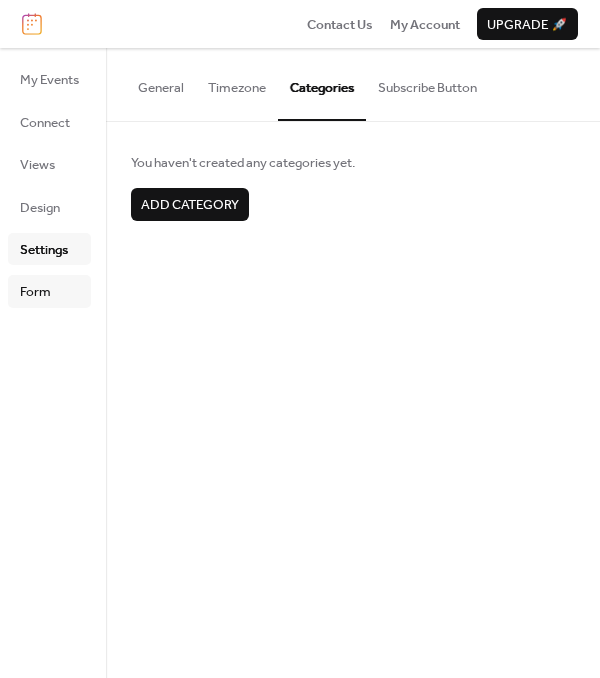 click on "Form" at bounding box center (35, 292) 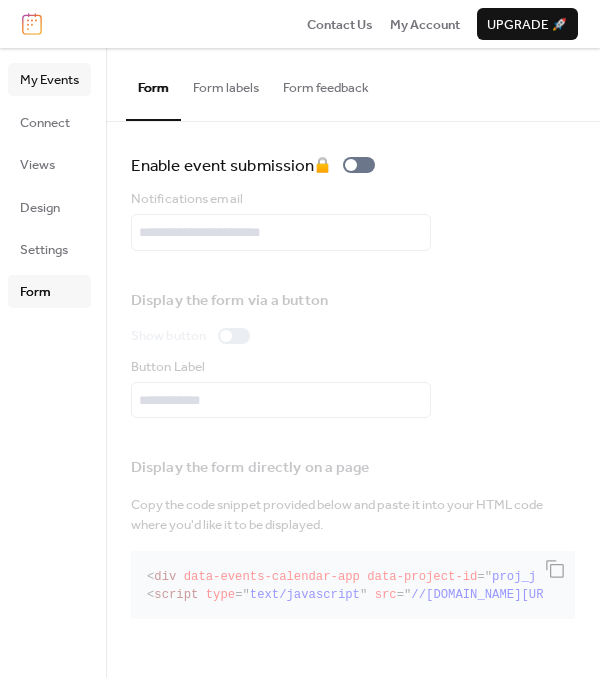 click on "My Events" at bounding box center [49, 80] 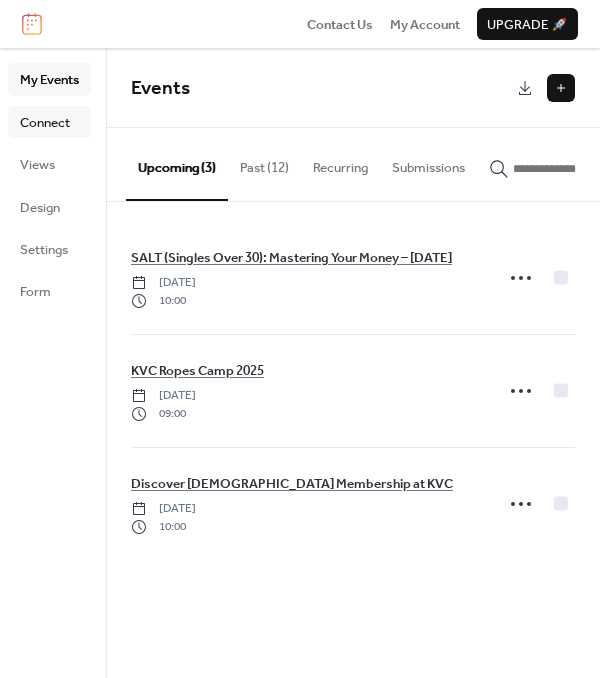 click on "Connect" at bounding box center [45, 123] 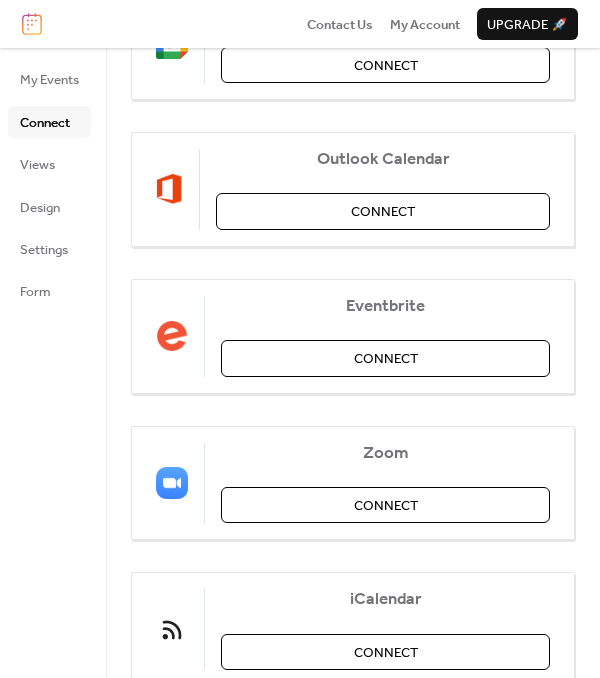 scroll, scrollTop: 305, scrollLeft: 0, axis: vertical 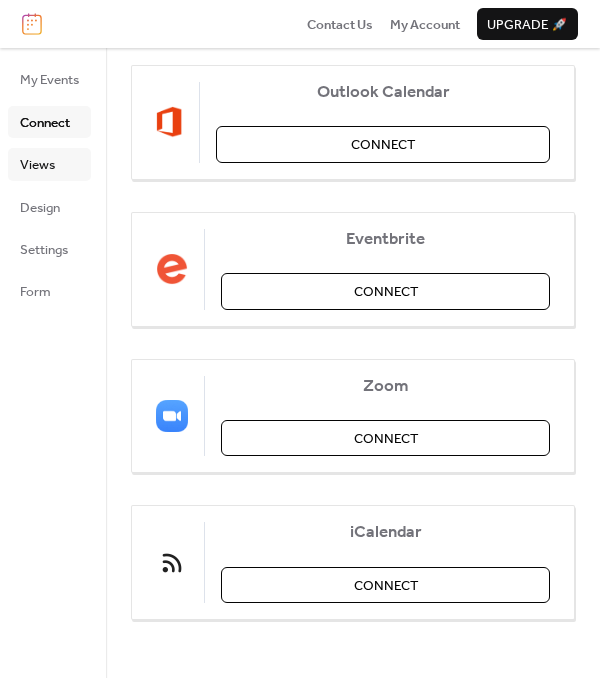 click on "Views" at bounding box center (37, 165) 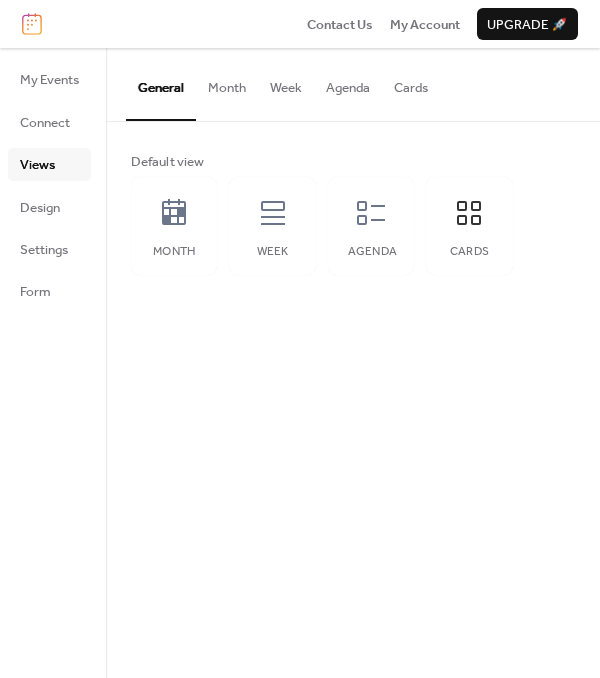 click on "Cards" at bounding box center [411, 83] 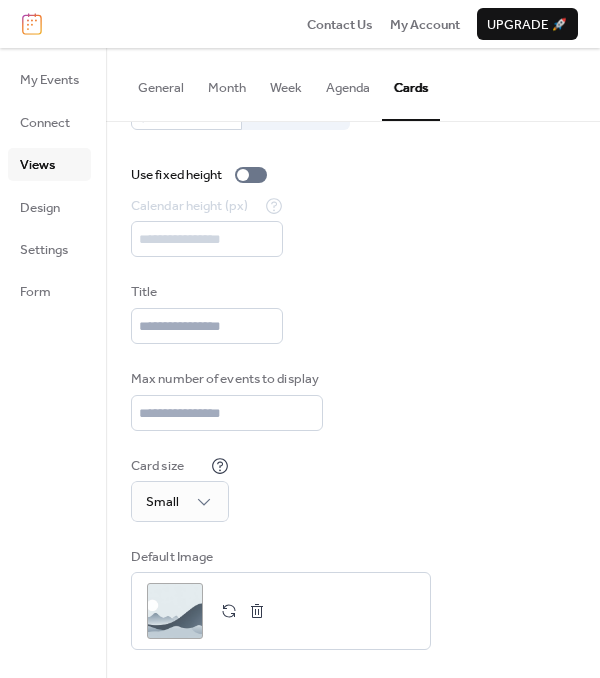 scroll, scrollTop: 73, scrollLeft: 0, axis: vertical 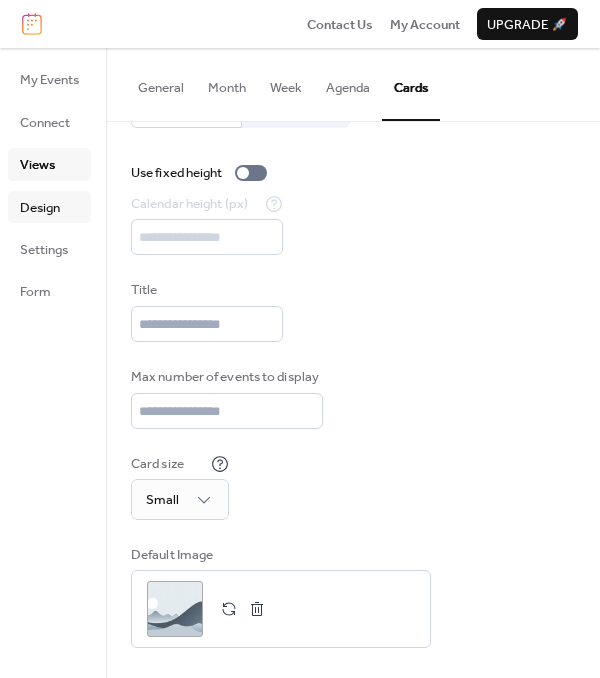 click on "Design" at bounding box center [40, 208] 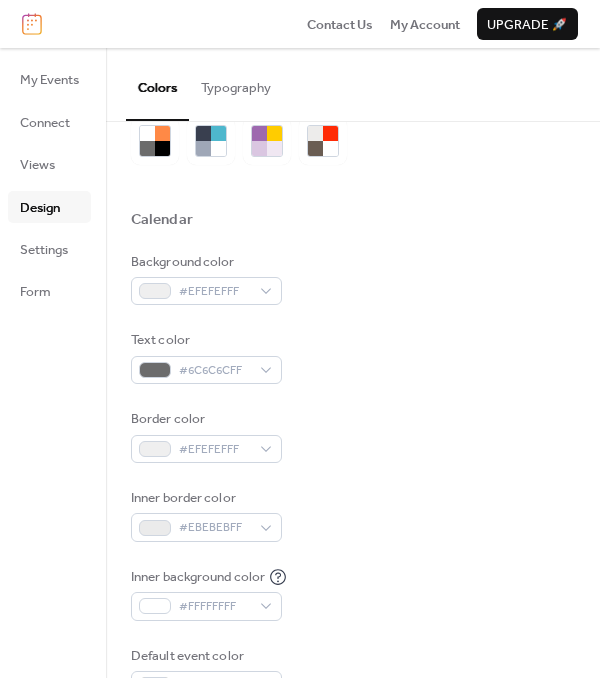 scroll, scrollTop: 0, scrollLeft: 0, axis: both 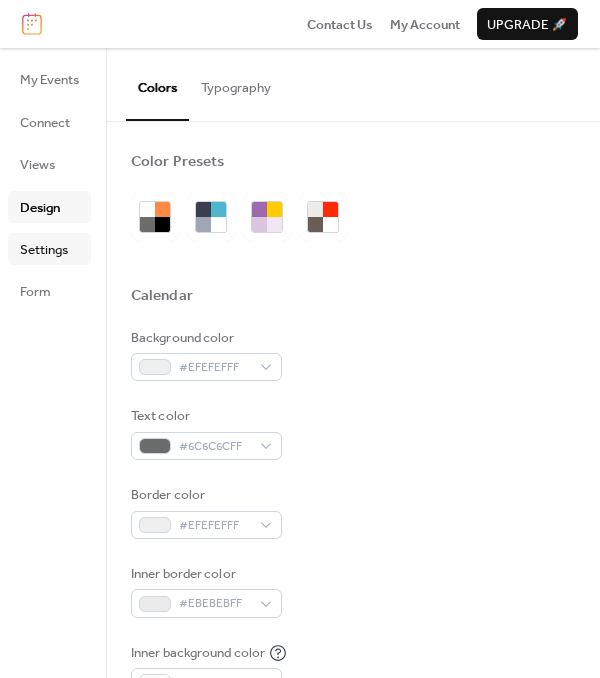click on "Settings" at bounding box center (44, 250) 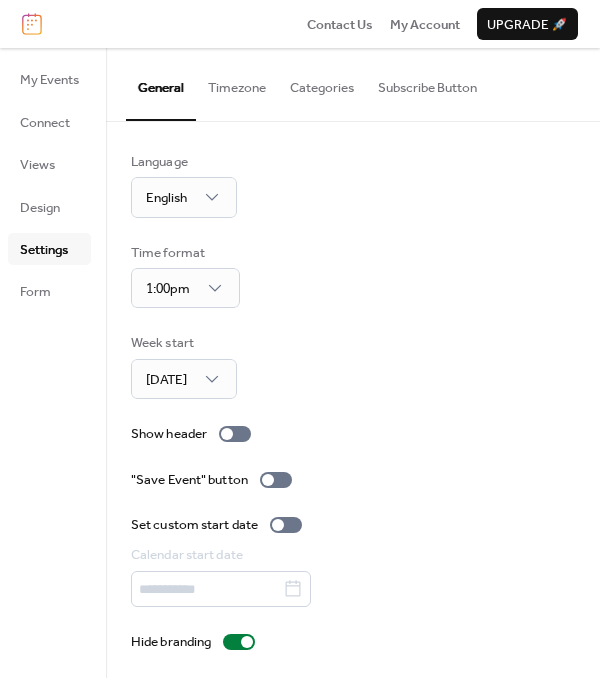 click on "Subscribe Button" at bounding box center (427, 83) 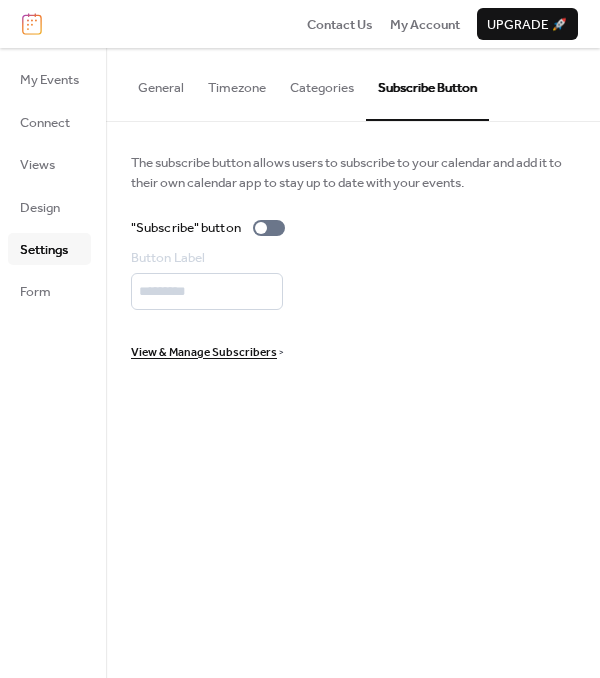 click on "Categories" at bounding box center [322, 83] 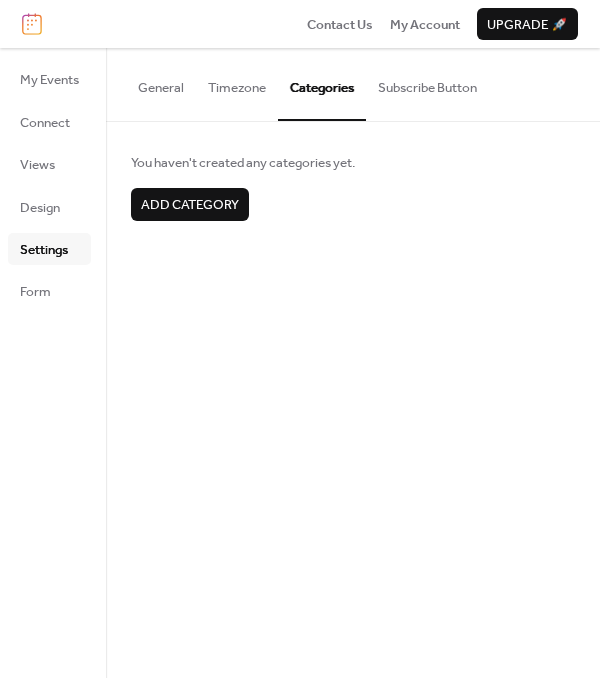 click on "Subscribe Button" at bounding box center (427, 83) 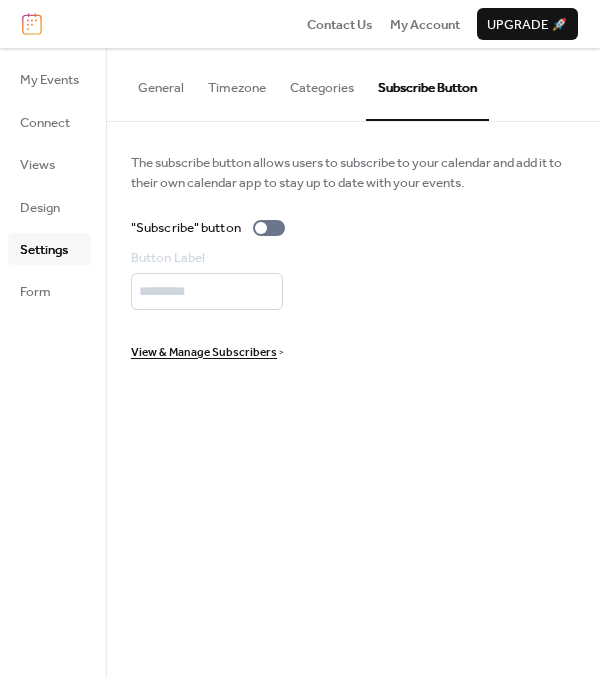 click on "View & Manage Subscribers" at bounding box center (204, 353) 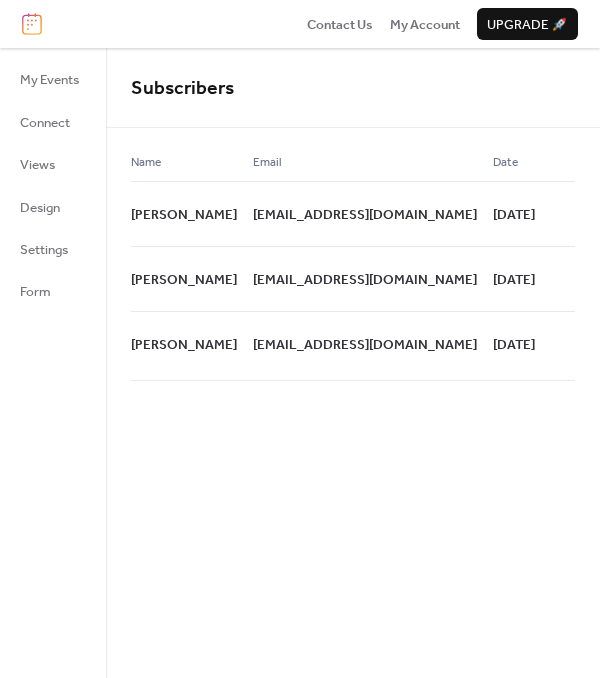 scroll, scrollTop: 0, scrollLeft: 4, axis: horizontal 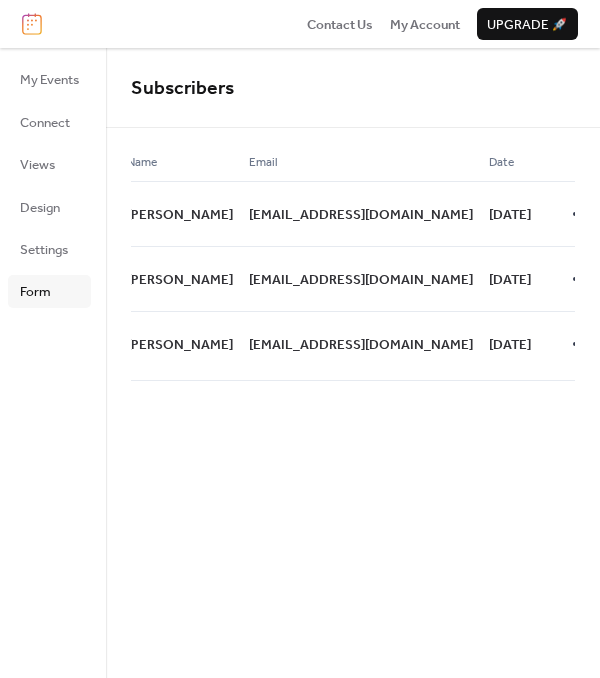 click on "Form" at bounding box center [35, 292] 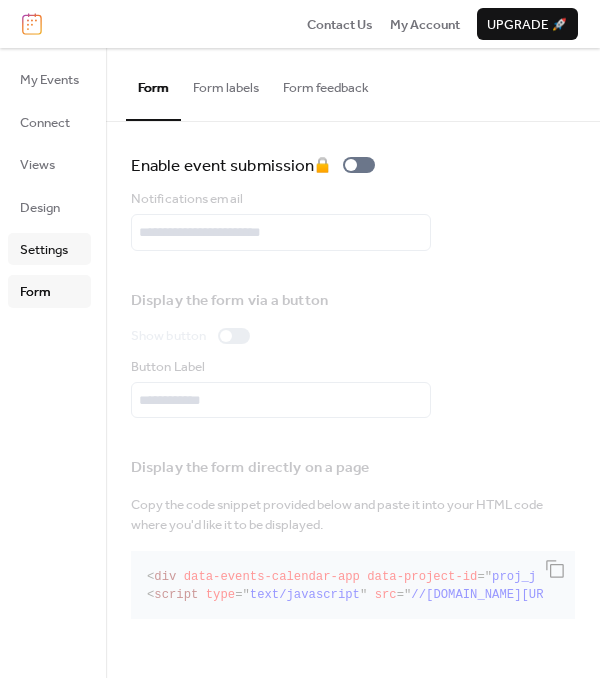 click on "Settings" at bounding box center [44, 250] 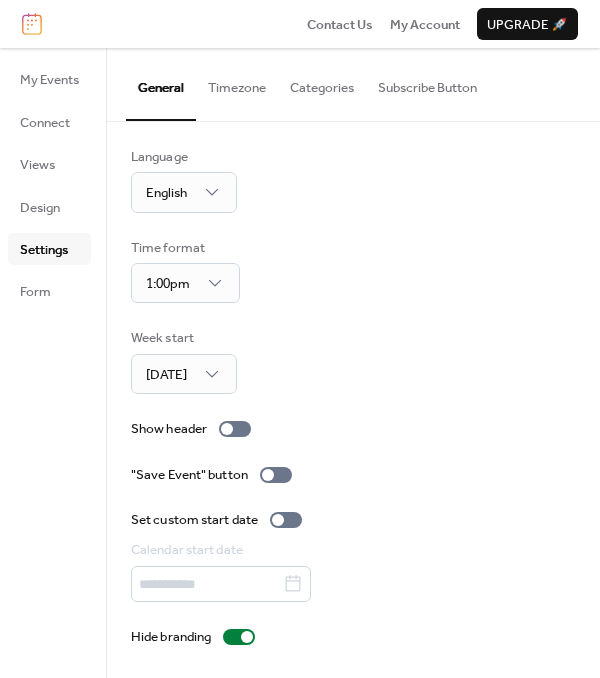scroll, scrollTop: 0, scrollLeft: 0, axis: both 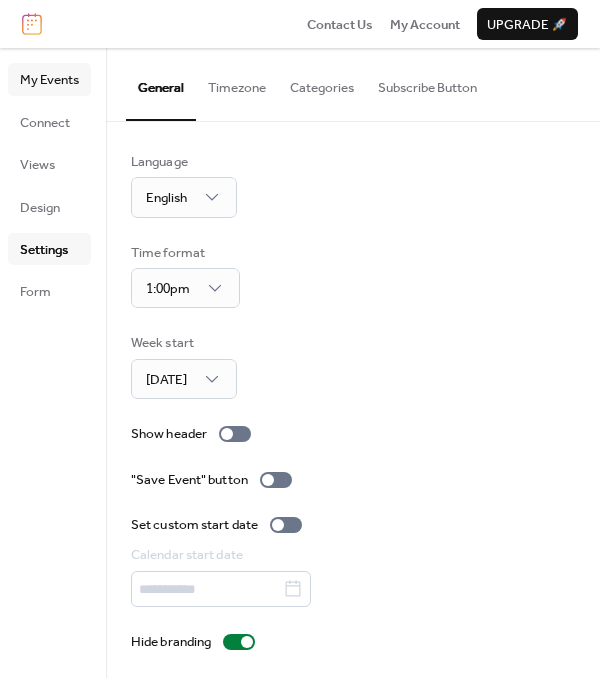 click on "My Events" at bounding box center [49, 80] 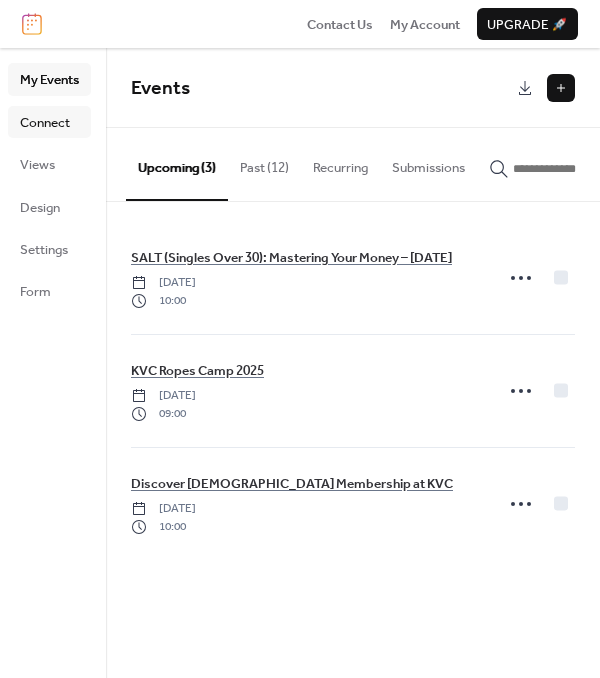 click on "Connect" at bounding box center [45, 123] 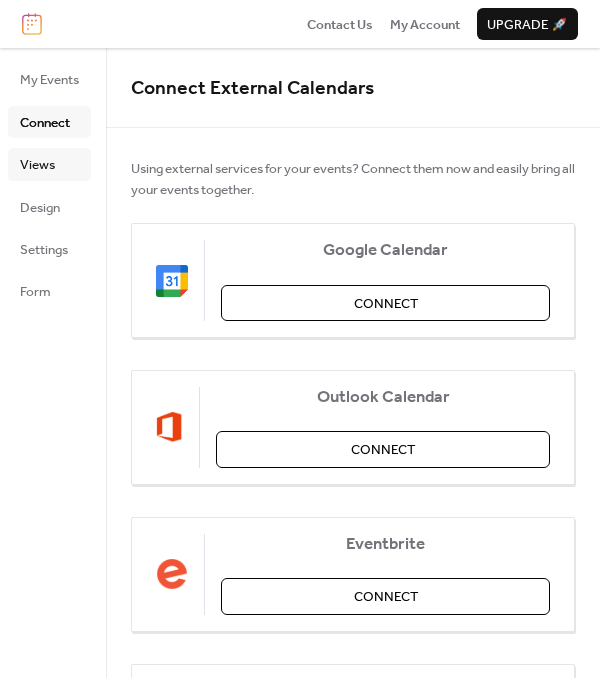 click on "Views" at bounding box center [37, 165] 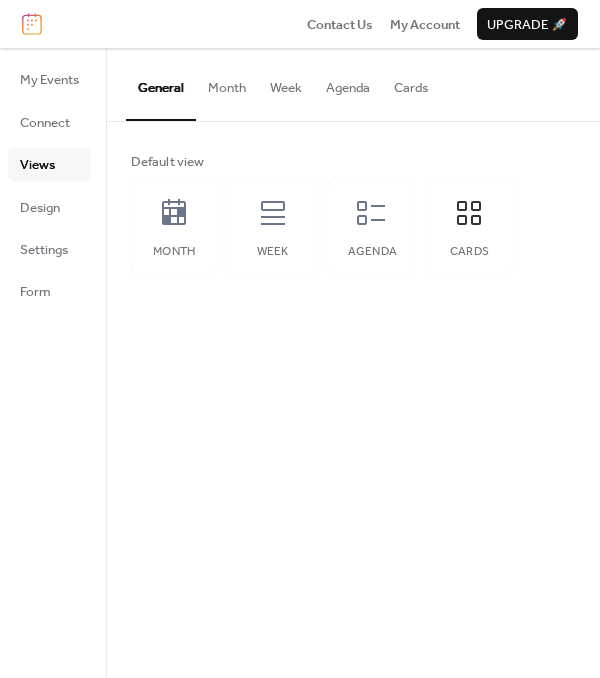 click on "Cards" at bounding box center (411, 83) 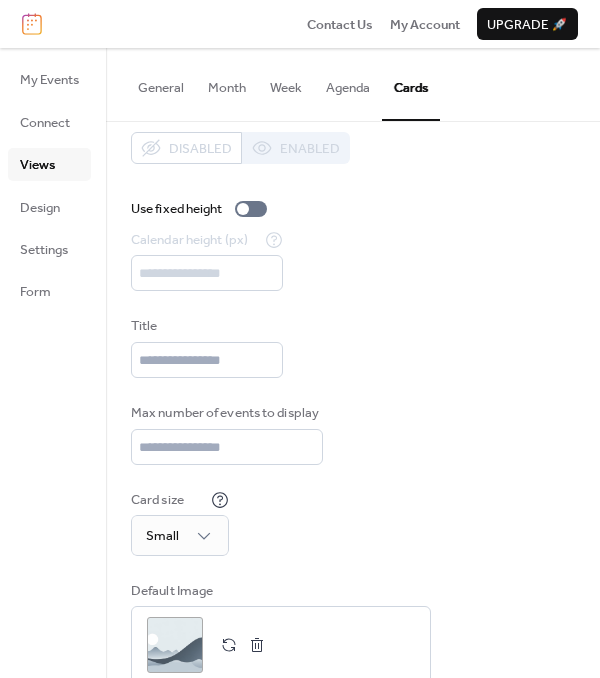 scroll, scrollTop: 73, scrollLeft: 0, axis: vertical 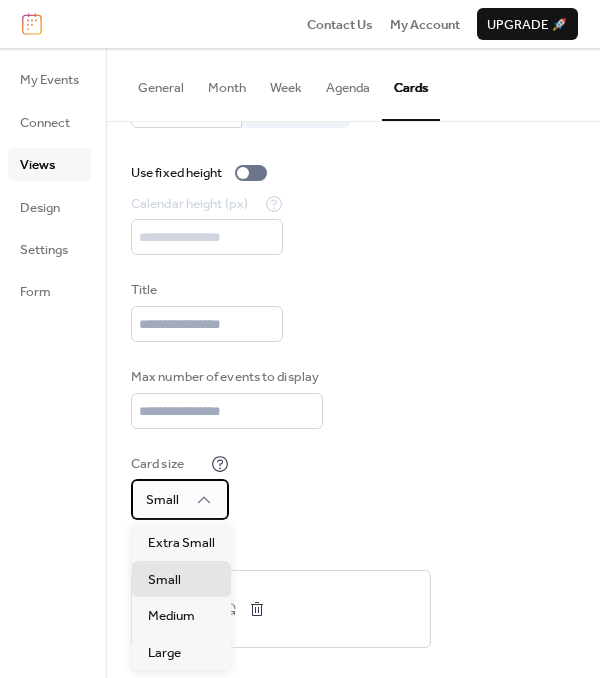click on "Small" at bounding box center [162, 500] 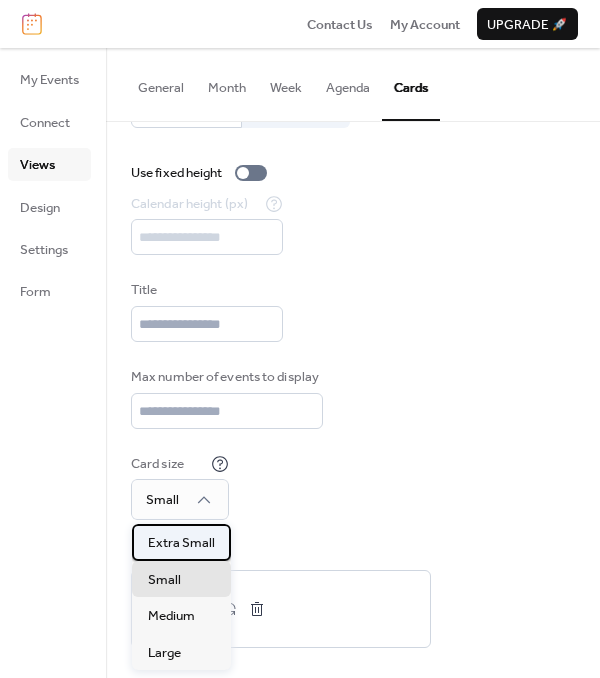 click on "Extra Small" at bounding box center (181, 543) 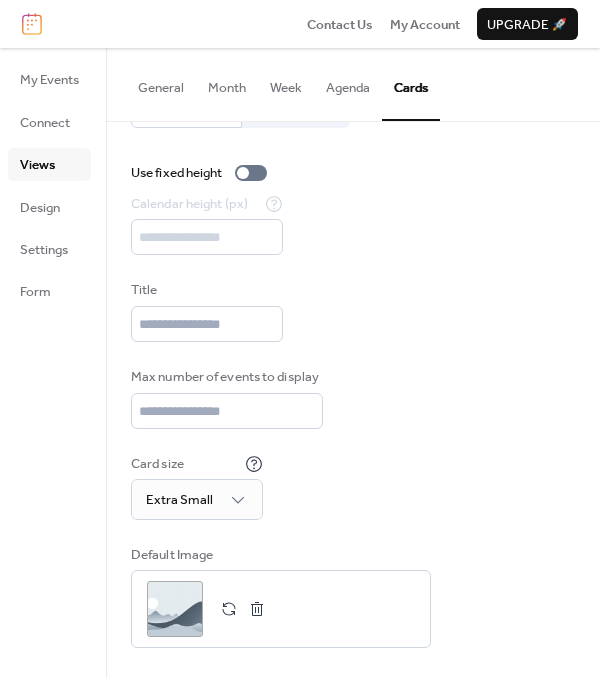 click on "Title" at bounding box center (353, 311) 